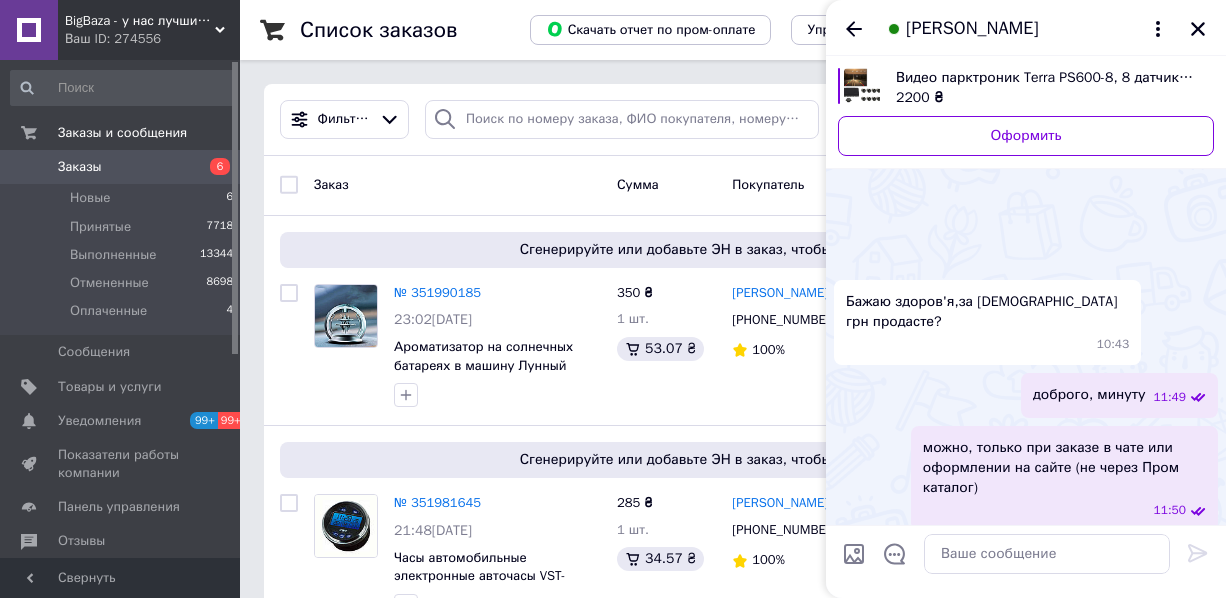 scroll, scrollTop: 0, scrollLeft: 0, axis: both 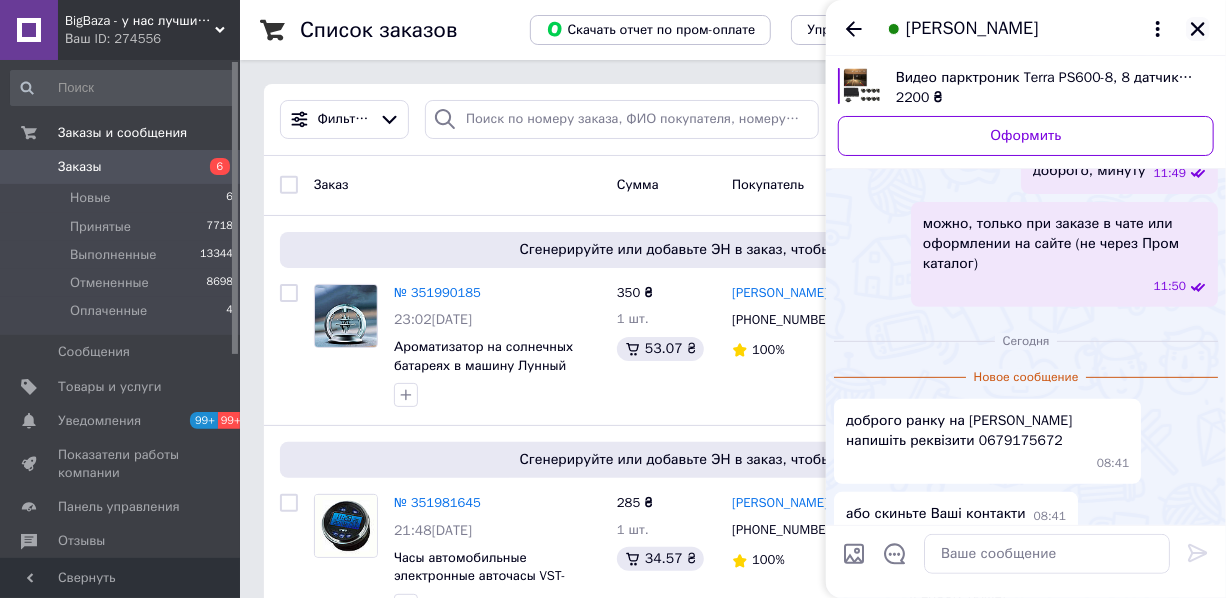 click 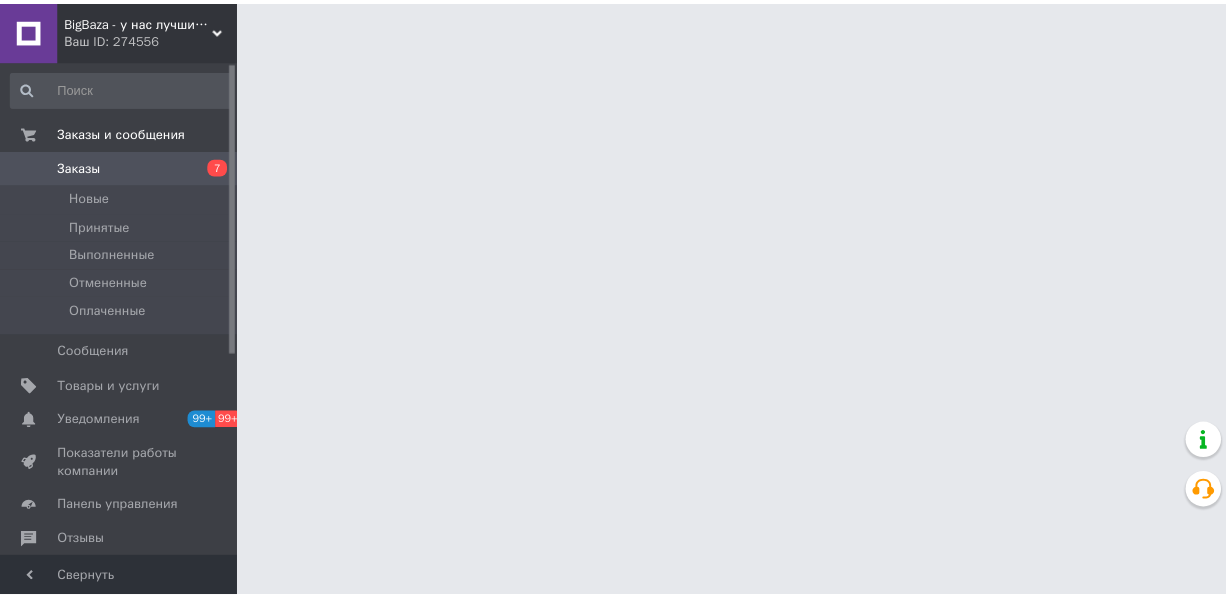 scroll, scrollTop: 0, scrollLeft: 0, axis: both 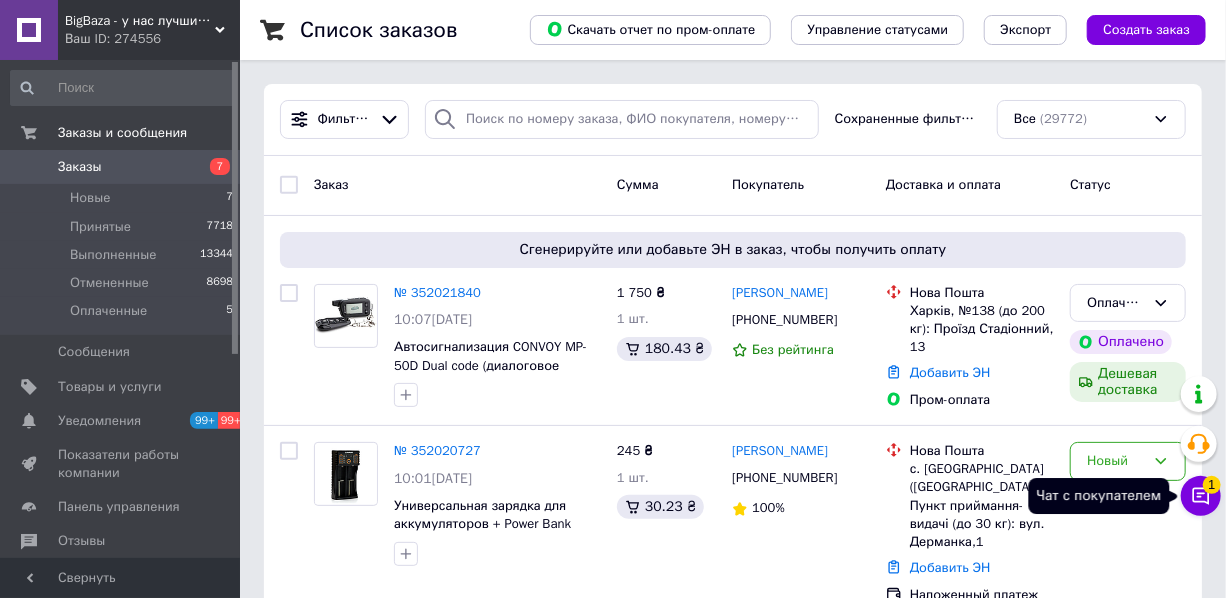 click on "Чат с покупателем 1" at bounding box center (1201, 496) 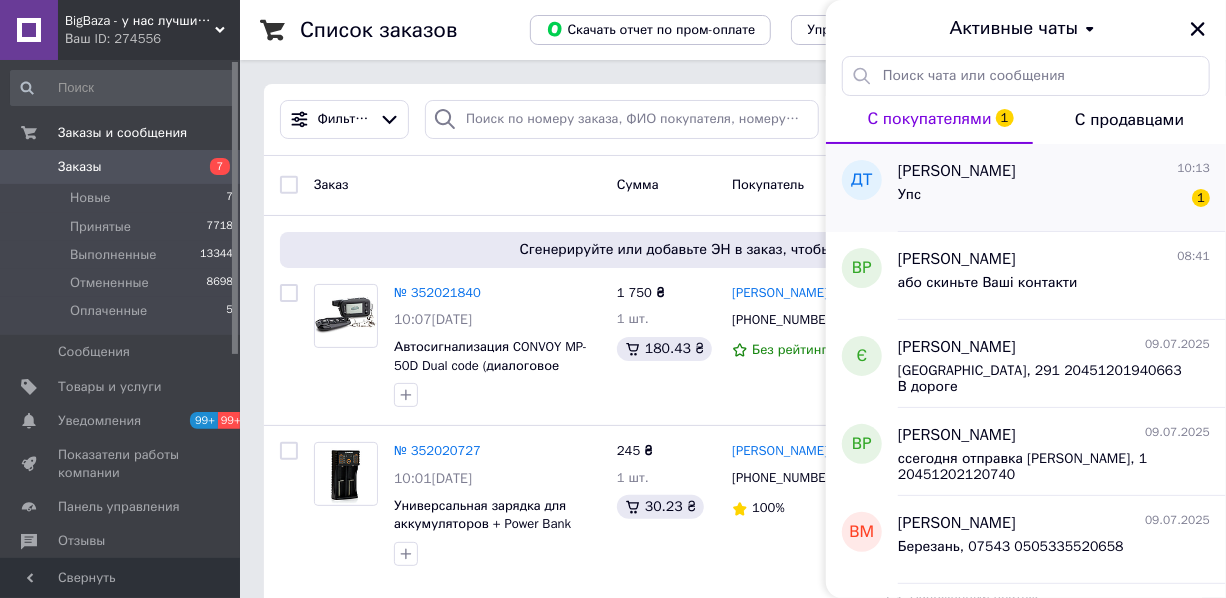 click on "[PERSON_NAME]" at bounding box center [957, 171] 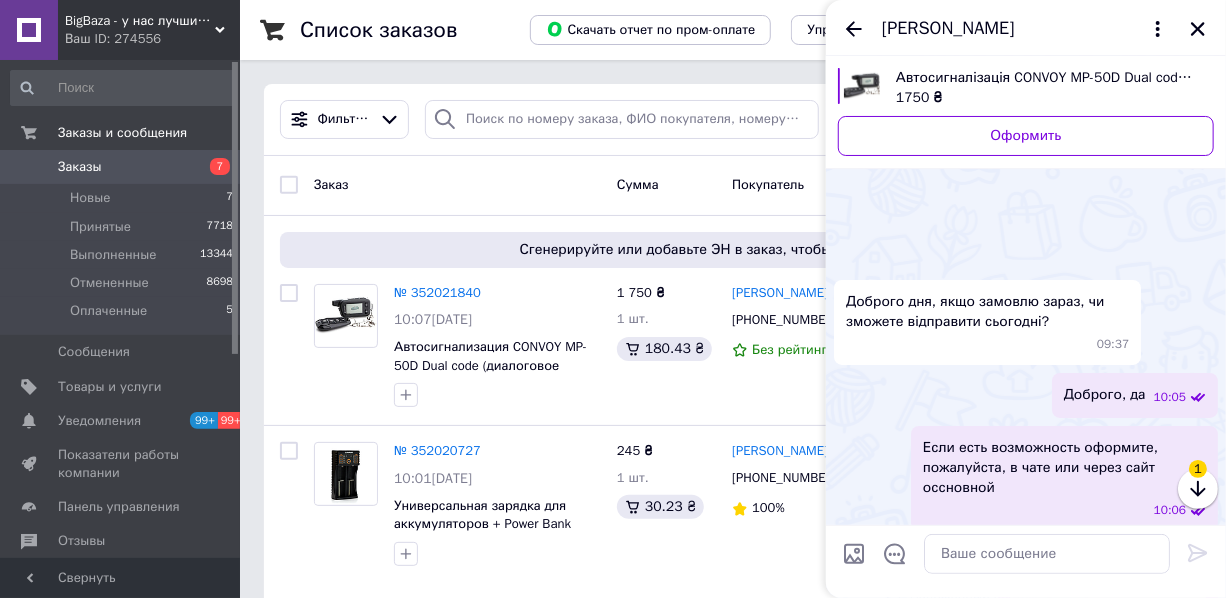 scroll, scrollTop: 610, scrollLeft: 0, axis: vertical 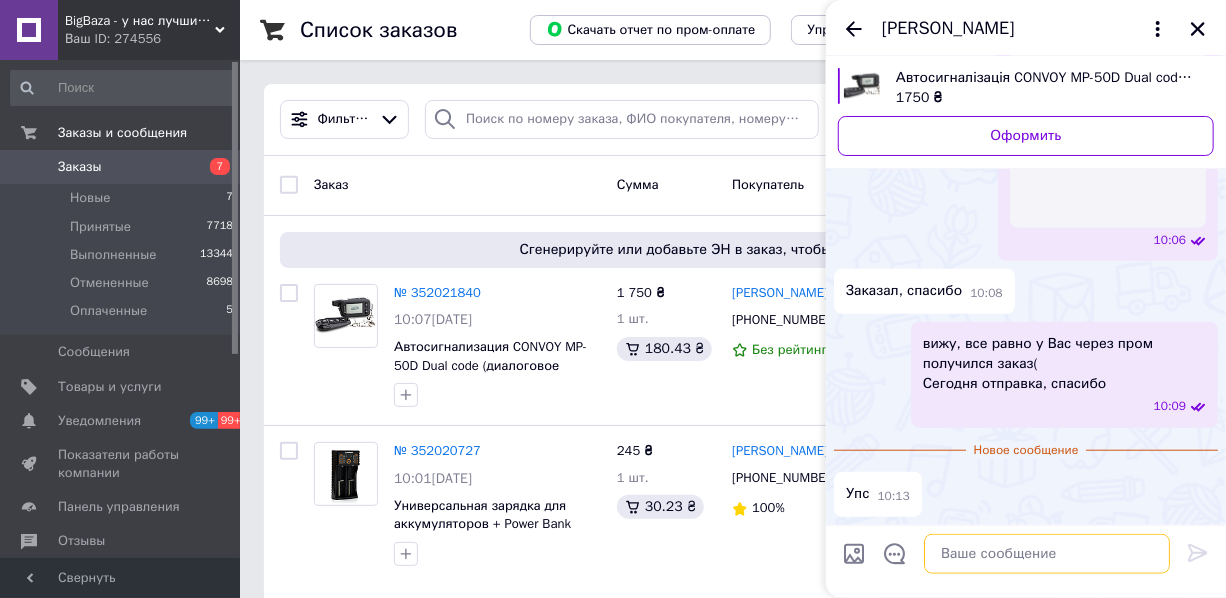 click at bounding box center (1047, 554) 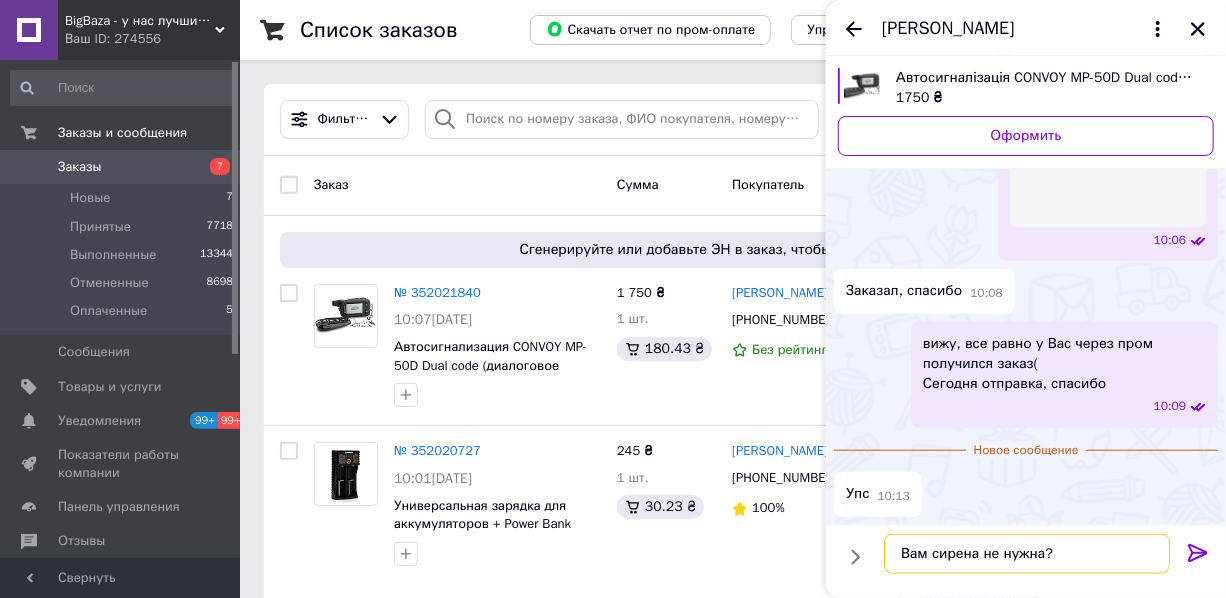 scroll, scrollTop: 535, scrollLeft: 0, axis: vertical 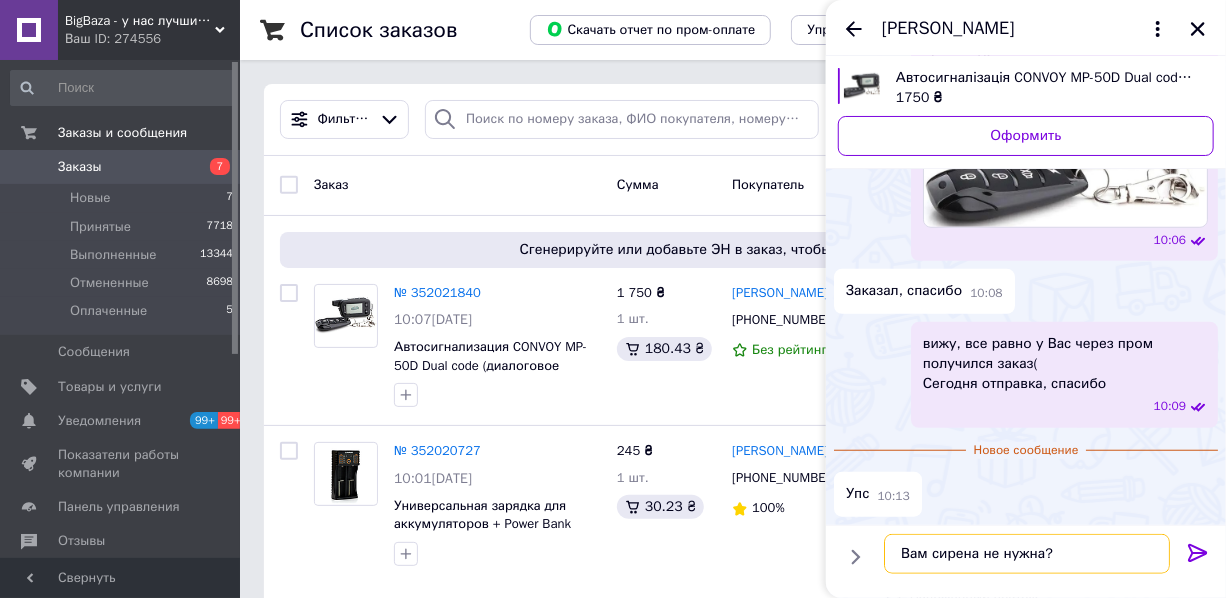 type on "Вам сирена не нужна?" 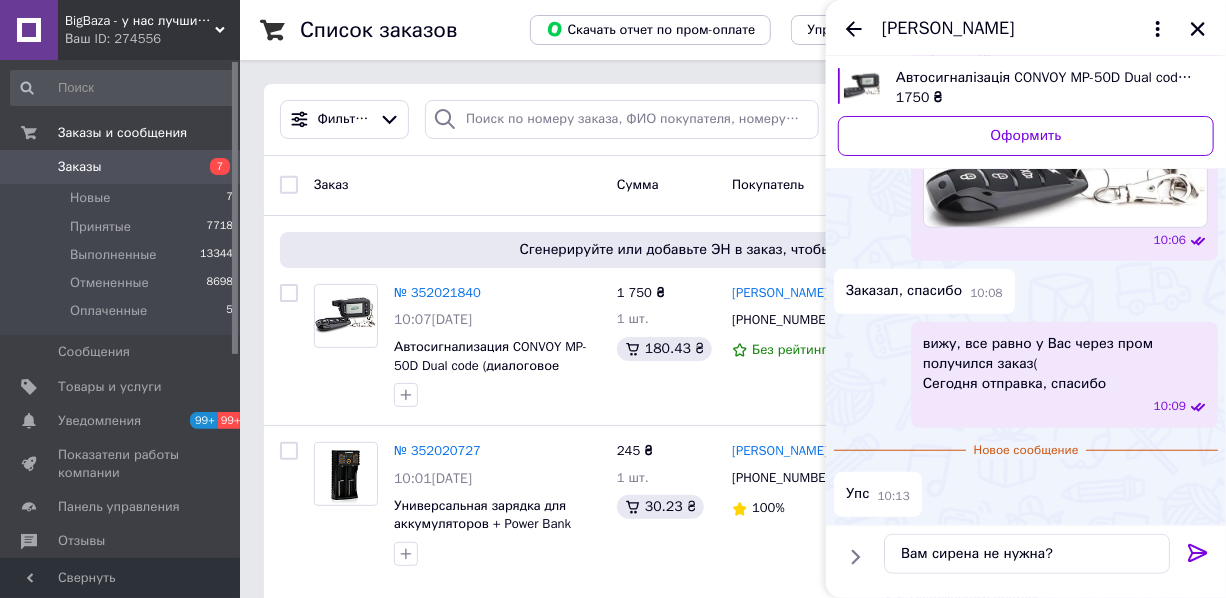 click 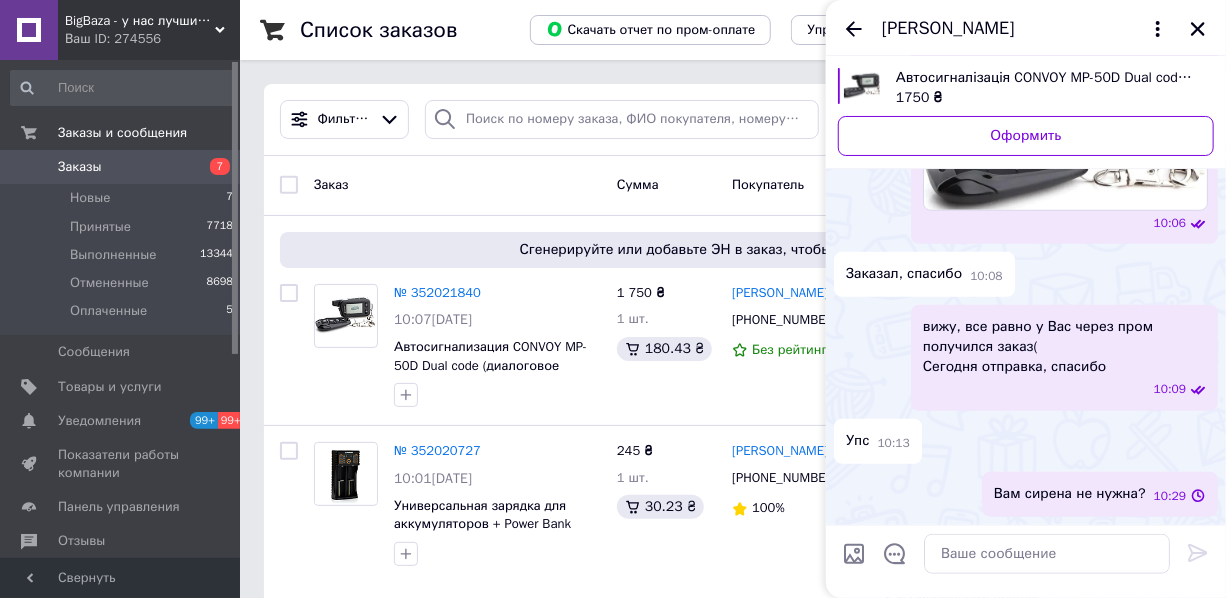 scroll, scrollTop: 552, scrollLeft: 0, axis: vertical 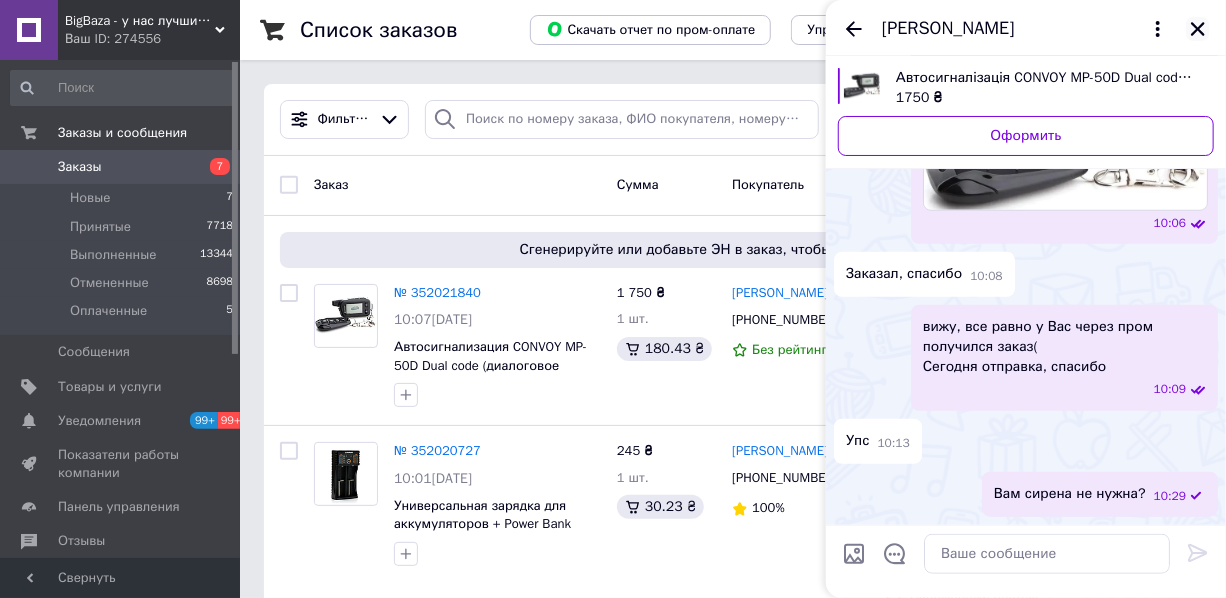 click 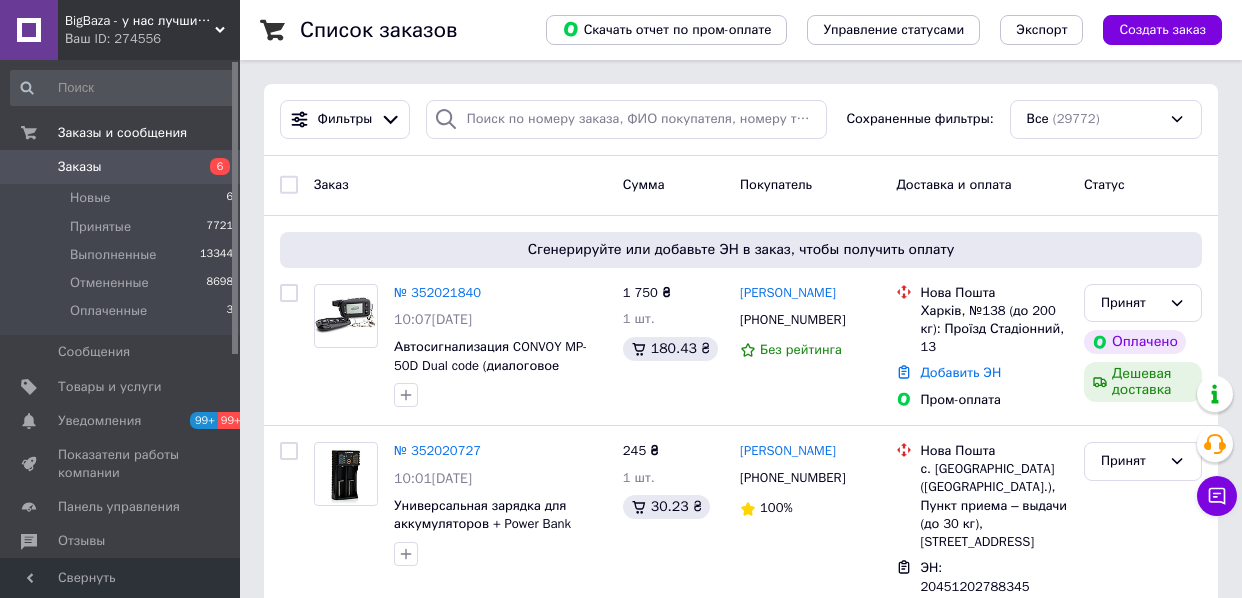 scroll, scrollTop: 0, scrollLeft: 0, axis: both 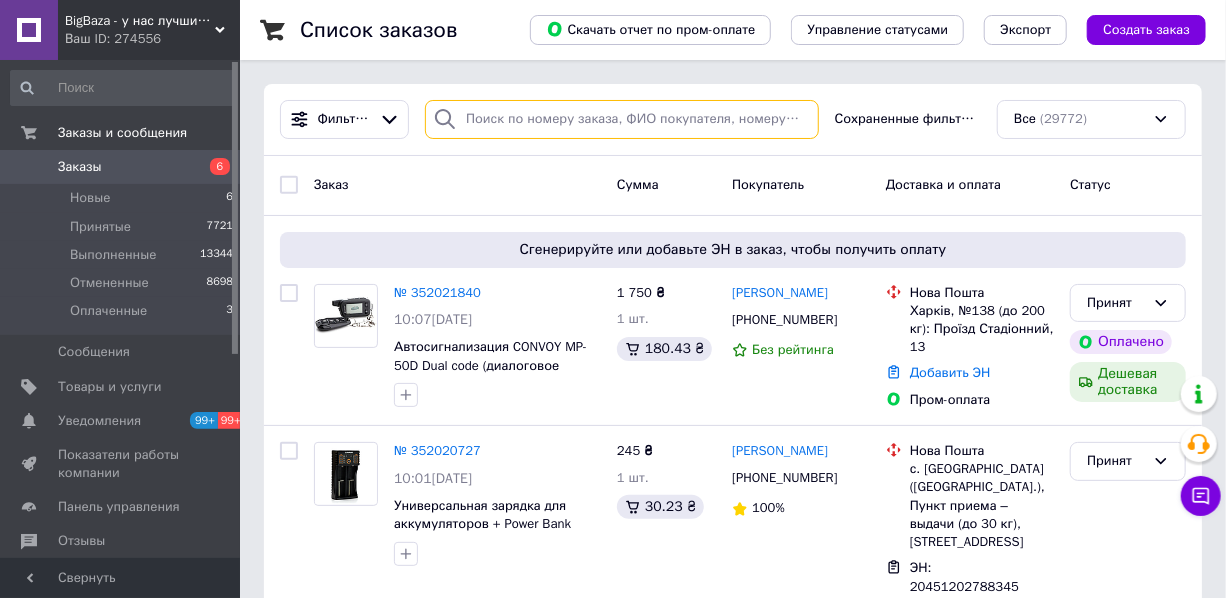 click at bounding box center (622, 119) 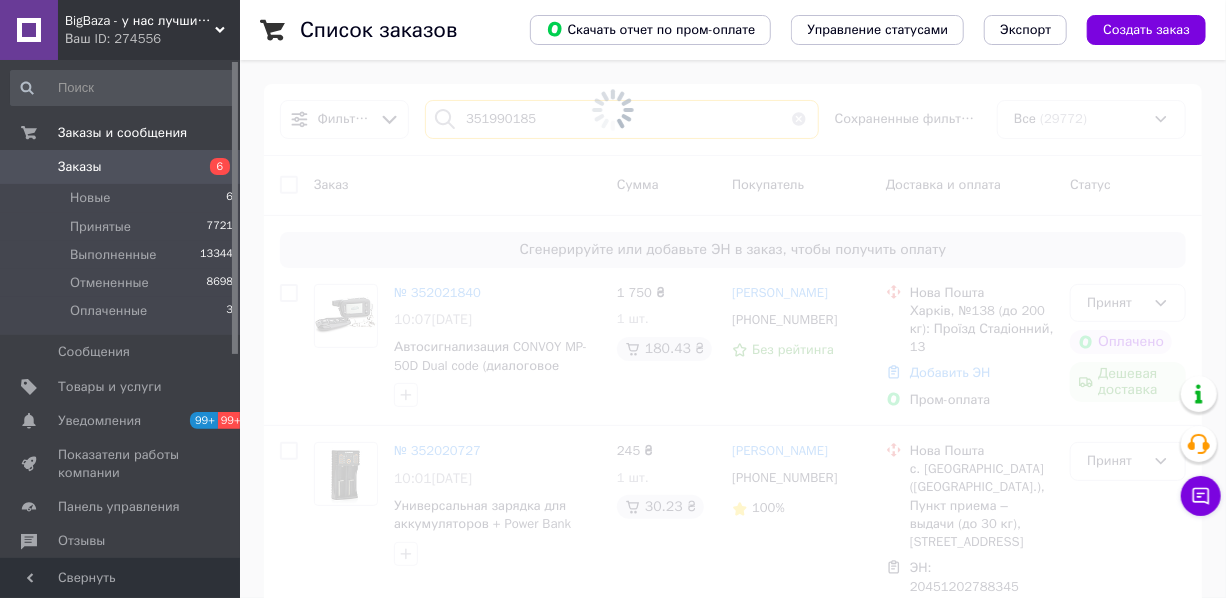 type on "351990185" 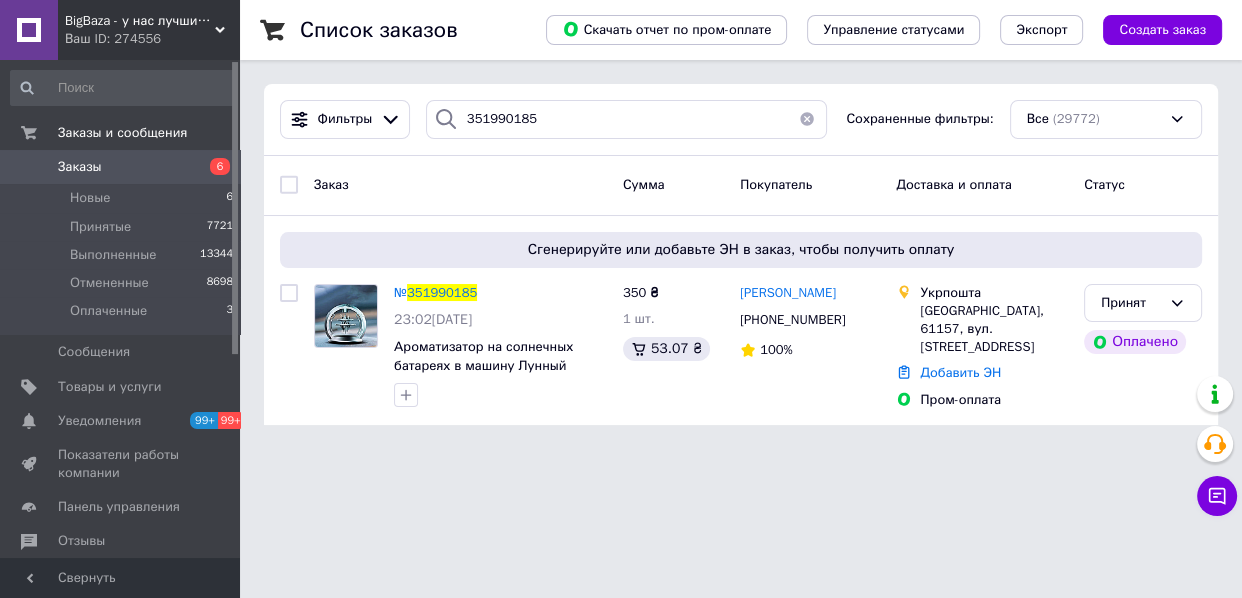 click on "BigBaza - у нас лучшие цены! Ваш ID: 274556 Сайт BigBaza - у нас лучшие цены! Кабинет покупателя Проверить состояние системы Страница на портале Справка Выйти Заказы и сообщения Заказы 6 Новые 6 Принятые 7721 Выполненные 13344 Отмененные 8698 Оплаченные 3 Сообщения 0 Товары и услуги Уведомления 99+ 99+ Показатели работы компании Панель управления Отзывы Клиенты Каталог ProSale Аналитика Инструменты вебмастера и SEO Управление сайтом Кошелек компании Маркет Настройки Тарифы и счета Prom топ Свернуть
Список заказов   351990185" at bounding box center (621, 224) 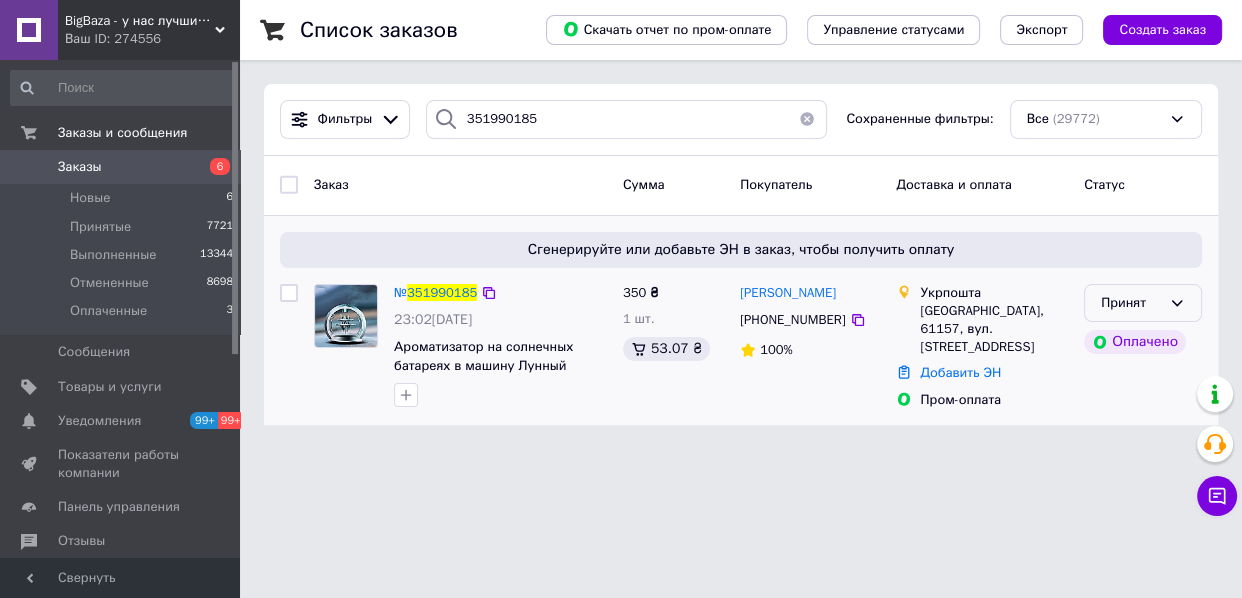 click on "Принят" at bounding box center [1143, 303] 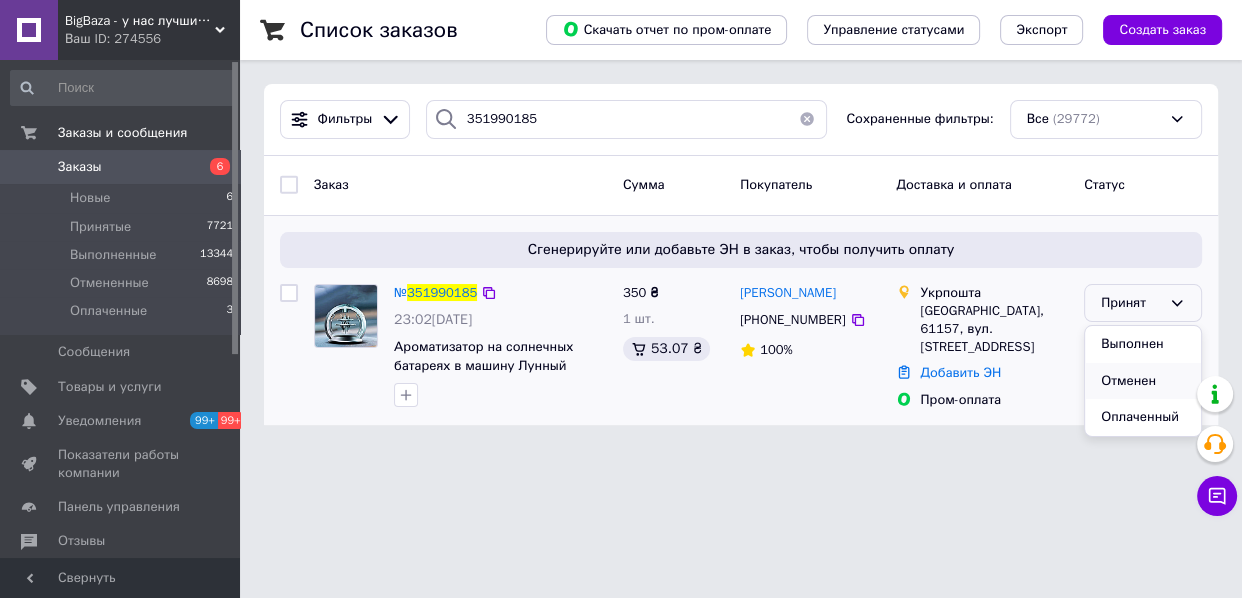 click on "Отменен" at bounding box center (1143, 381) 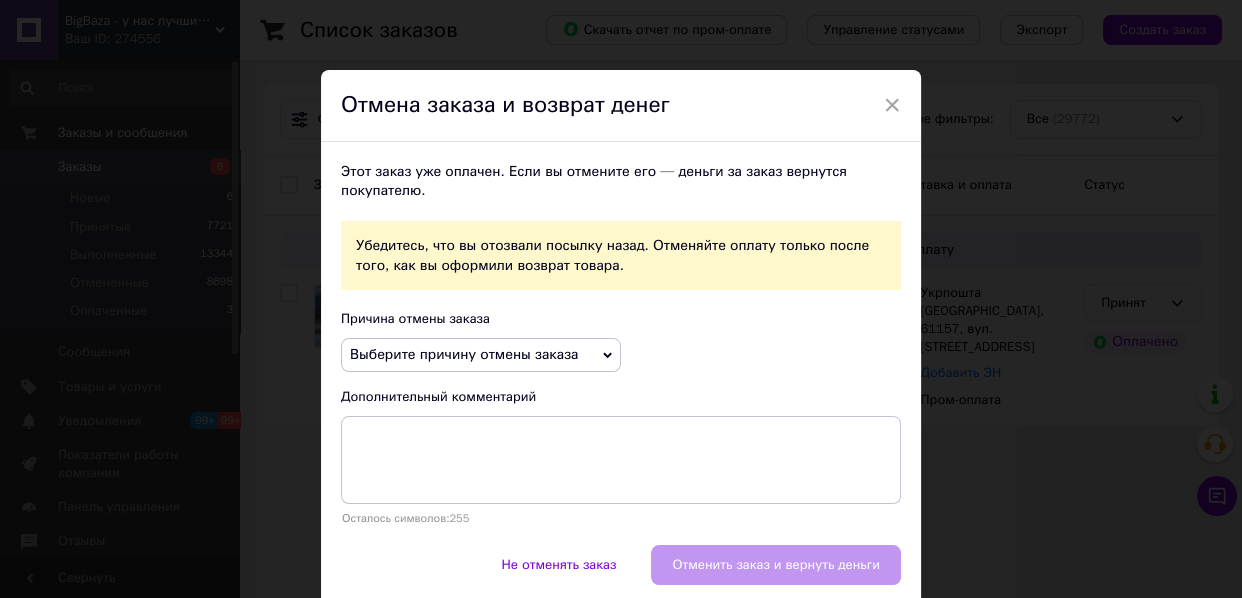 click on "Выберите причину отмены заказа" at bounding box center [481, 355] 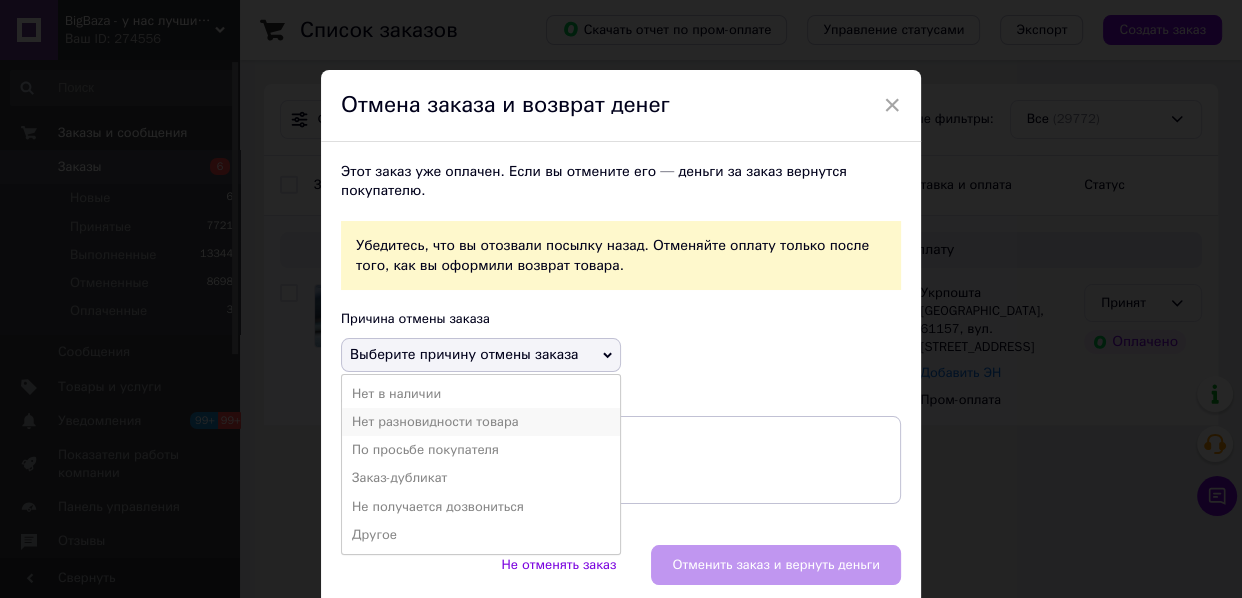 click on "Нет разновидности товара" at bounding box center [481, 422] 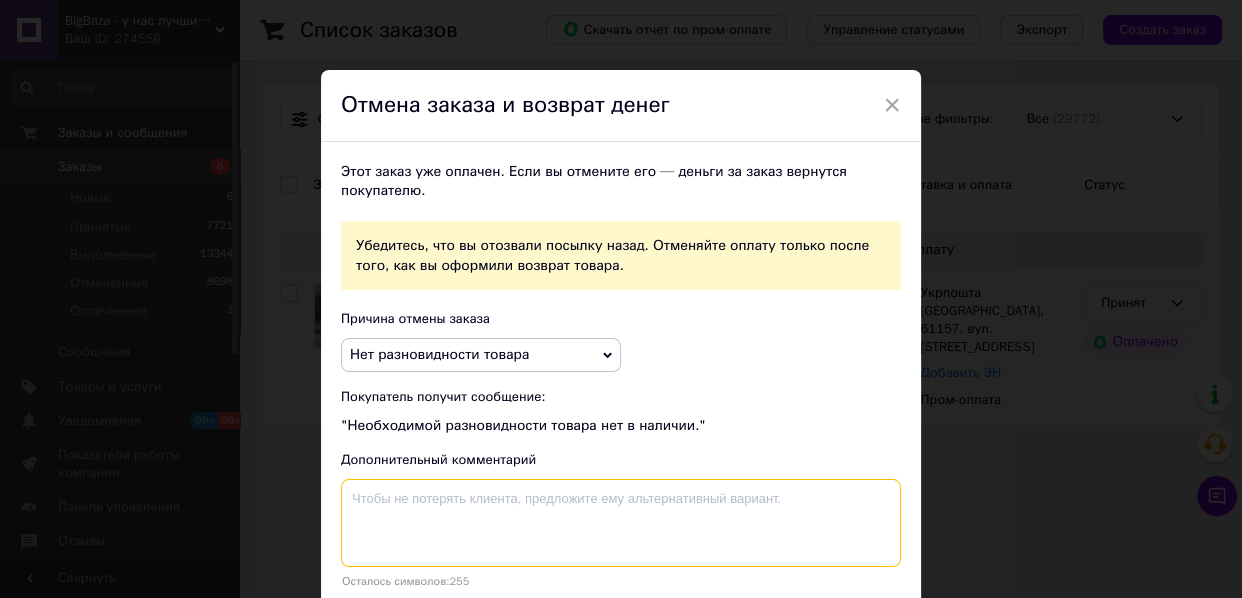 click at bounding box center (621, 523) 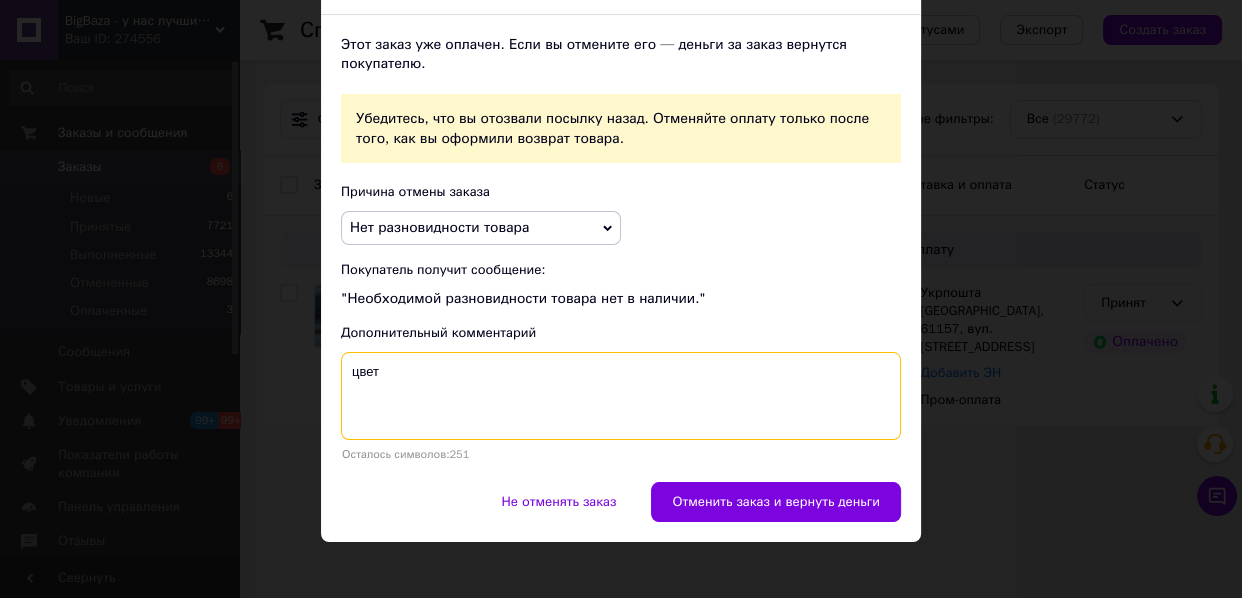 scroll, scrollTop: 136, scrollLeft: 0, axis: vertical 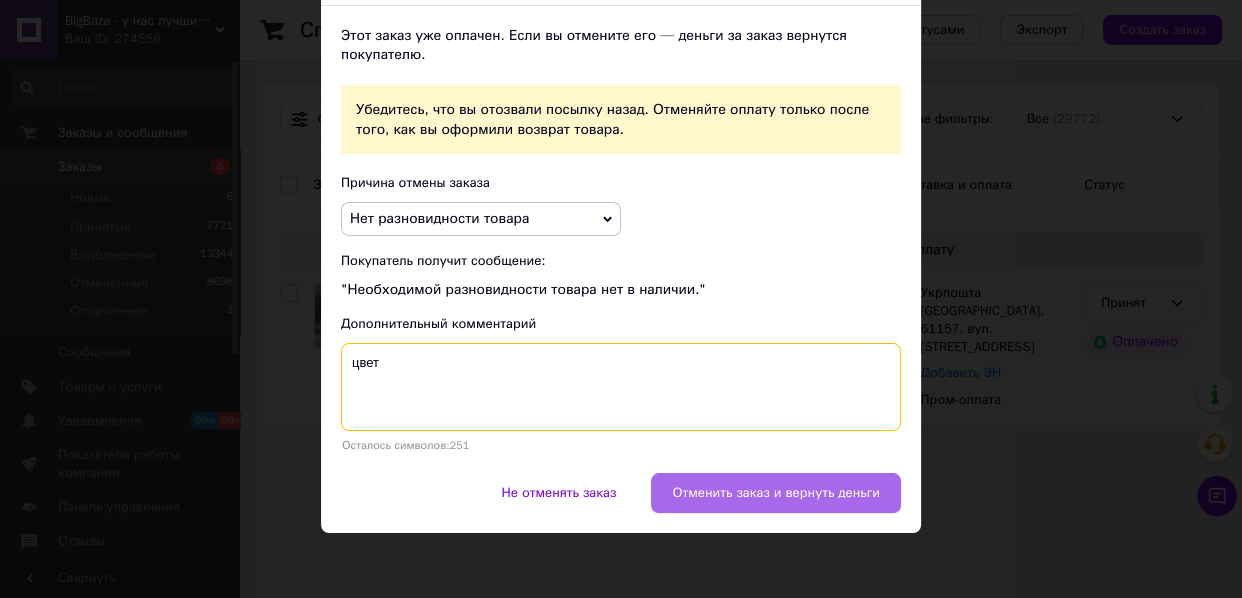 type on "цвет" 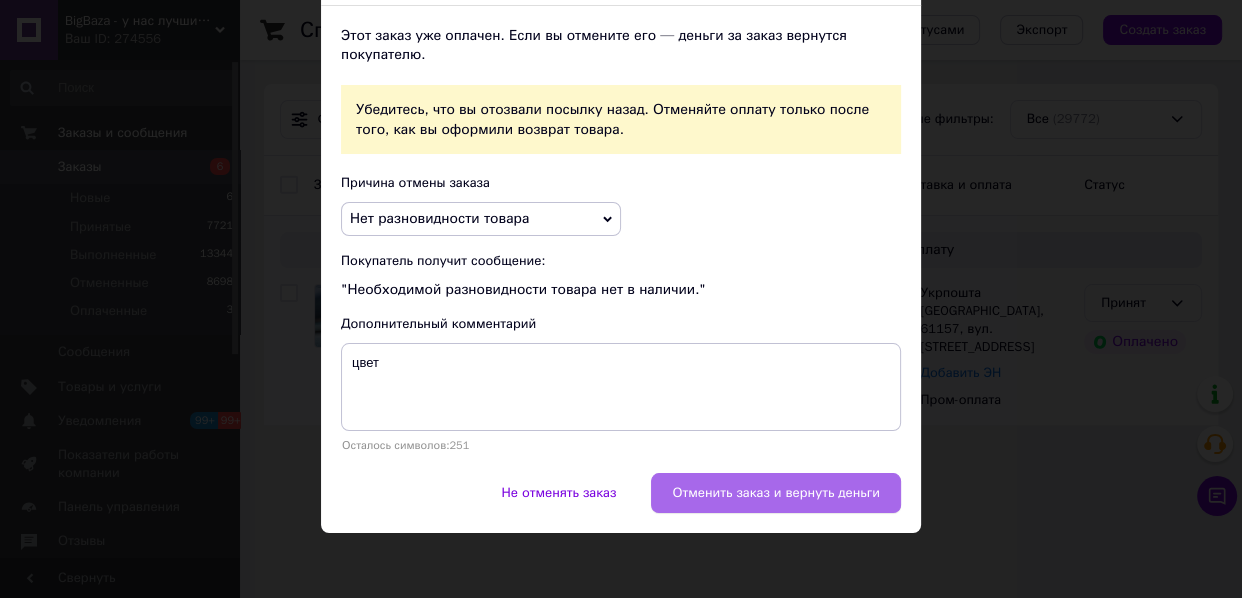 click on "Отменить заказ и вернуть деньги" at bounding box center [776, 493] 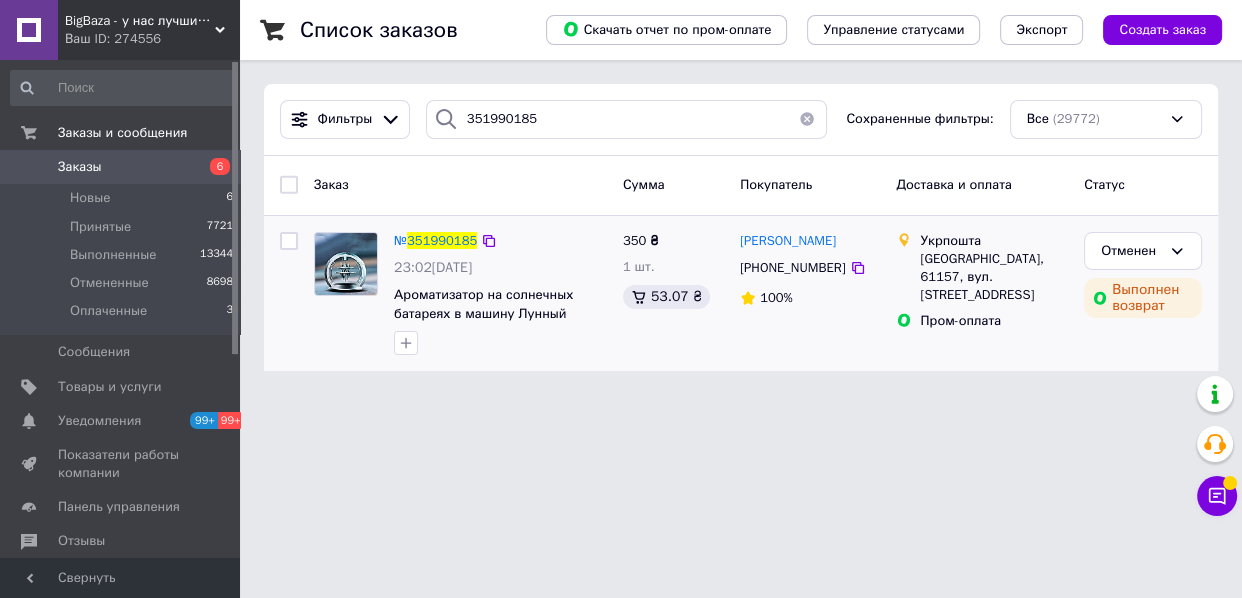 click at bounding box center [807, 119] 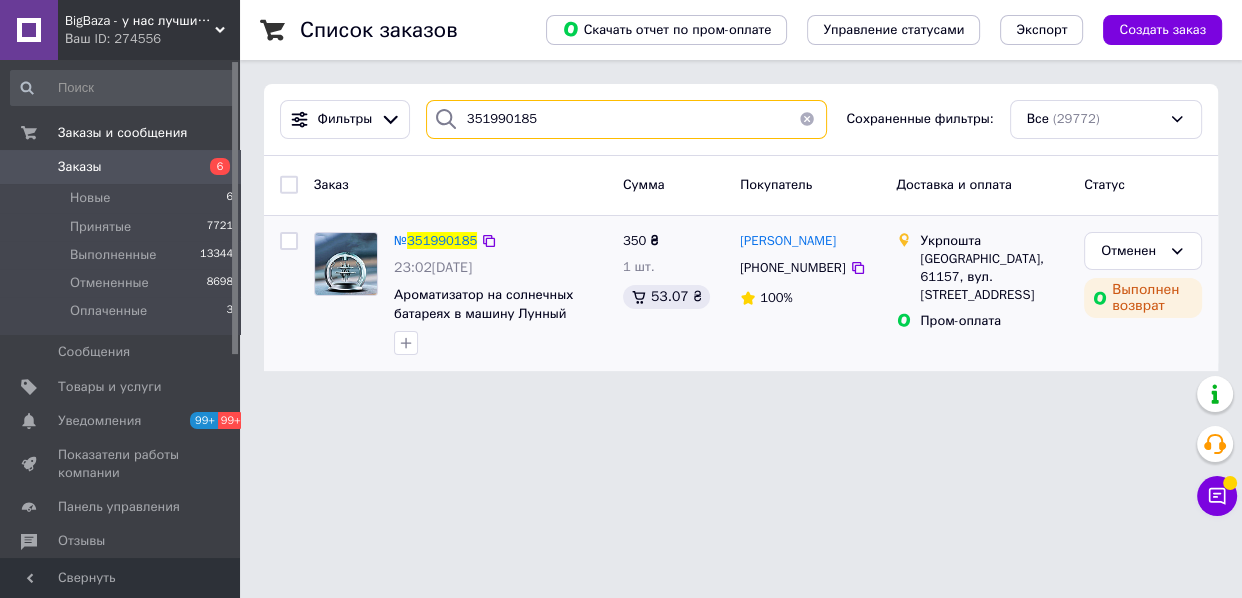 type 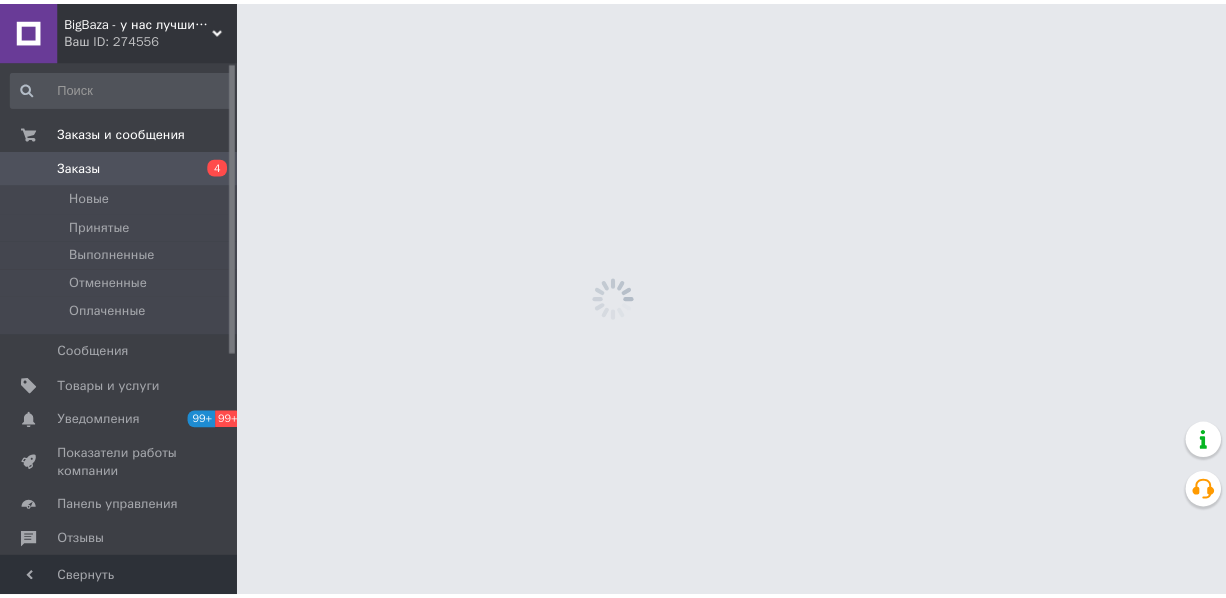 scroll, scrollTop: 0, scrollLeft: 0, axis: both 